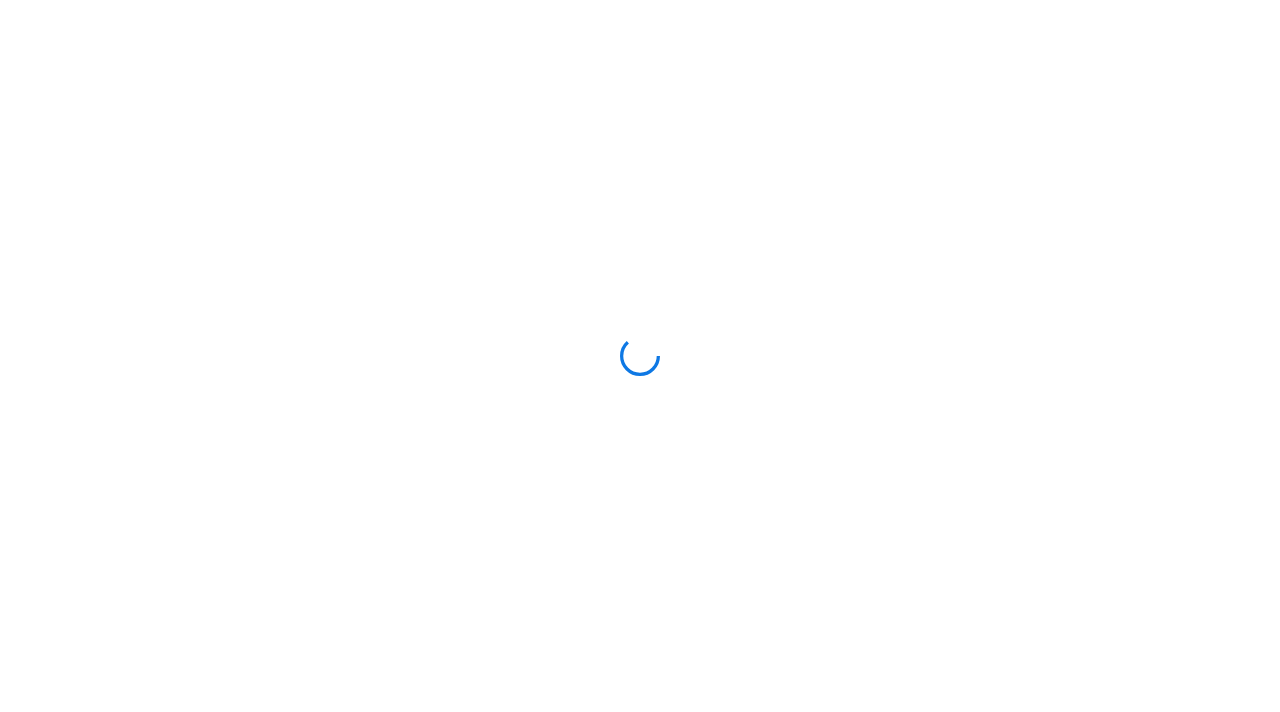 scroll, scrollTop: 0, scrollLeft: 0, axis: both 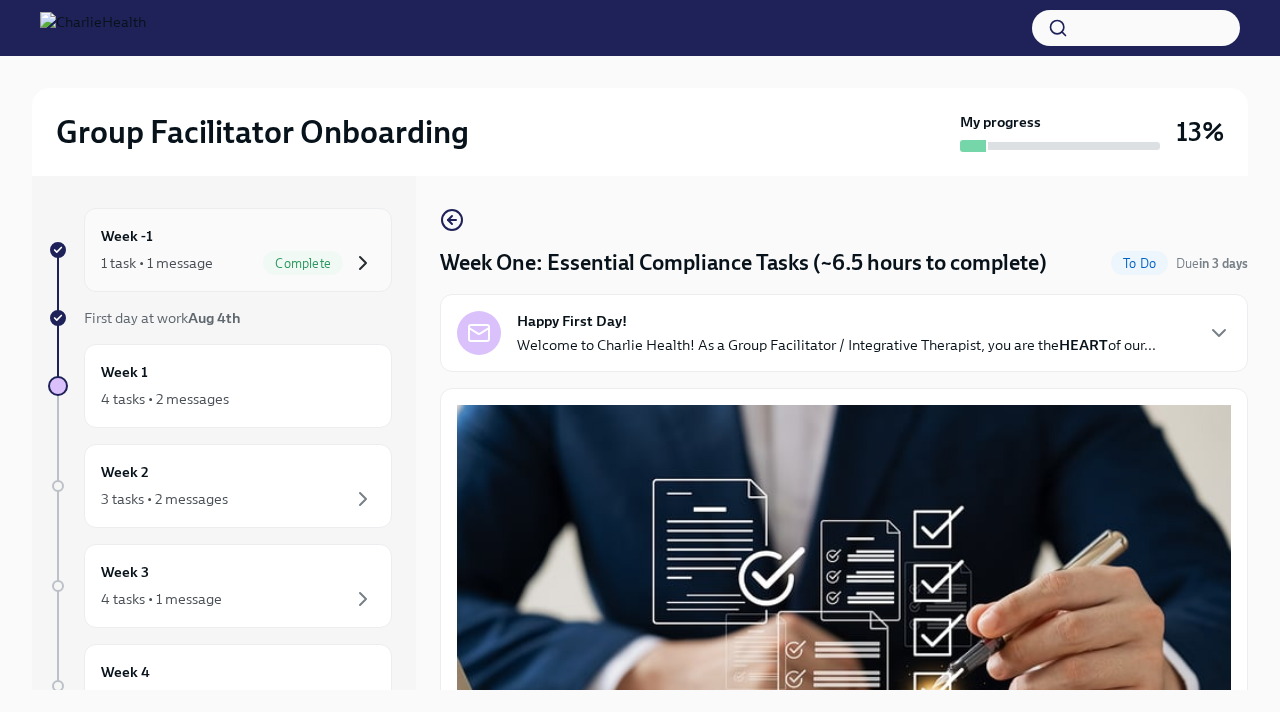 click 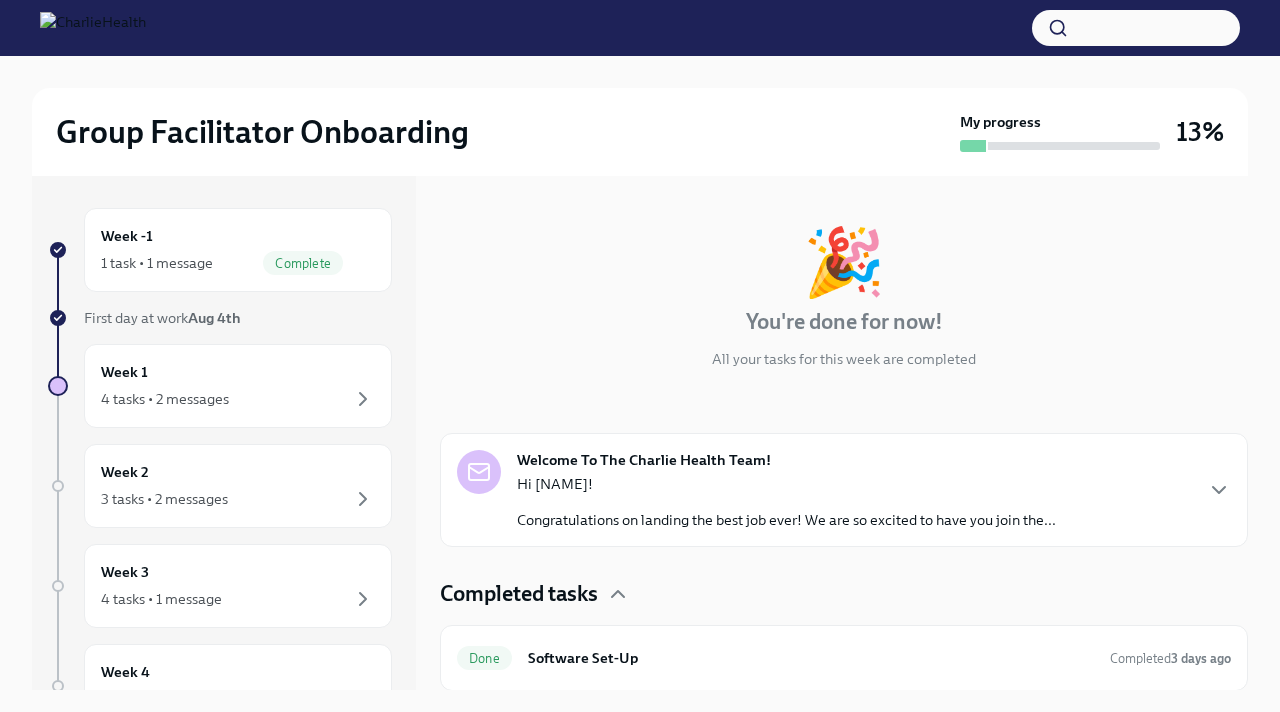 scroll, scrollTop: 72, scrollLeft: 0, axis: vertical 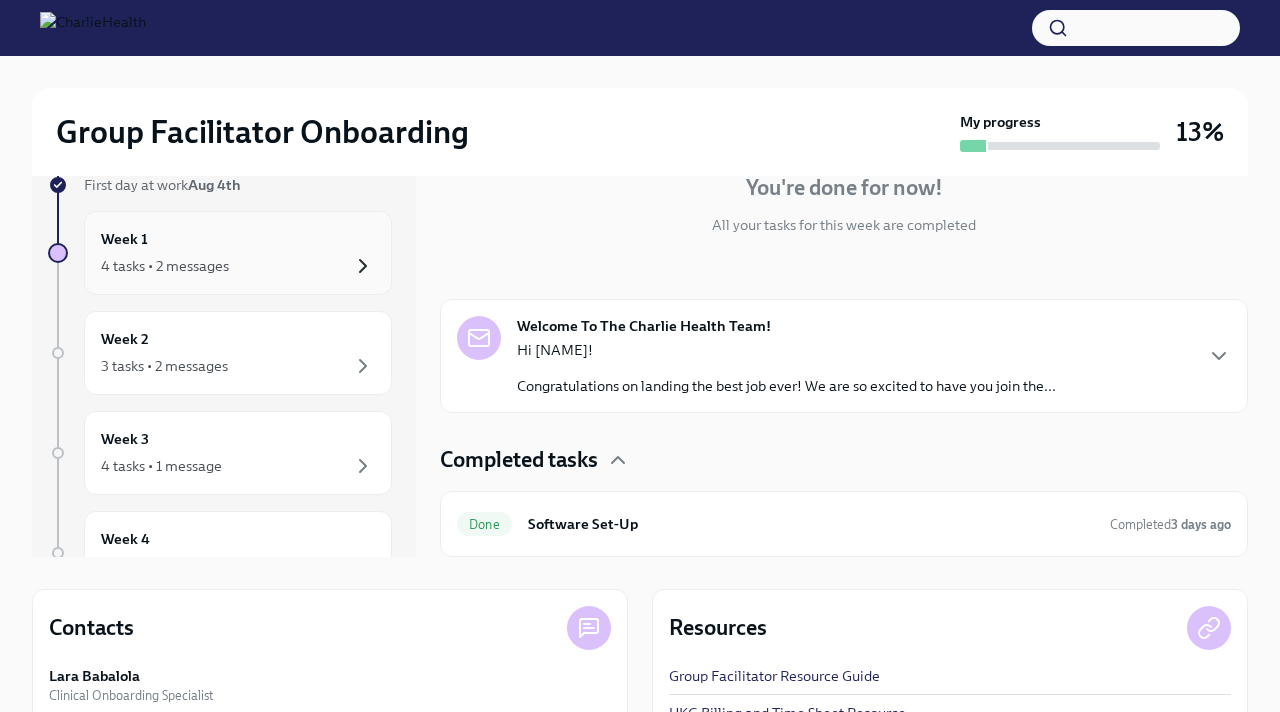 click 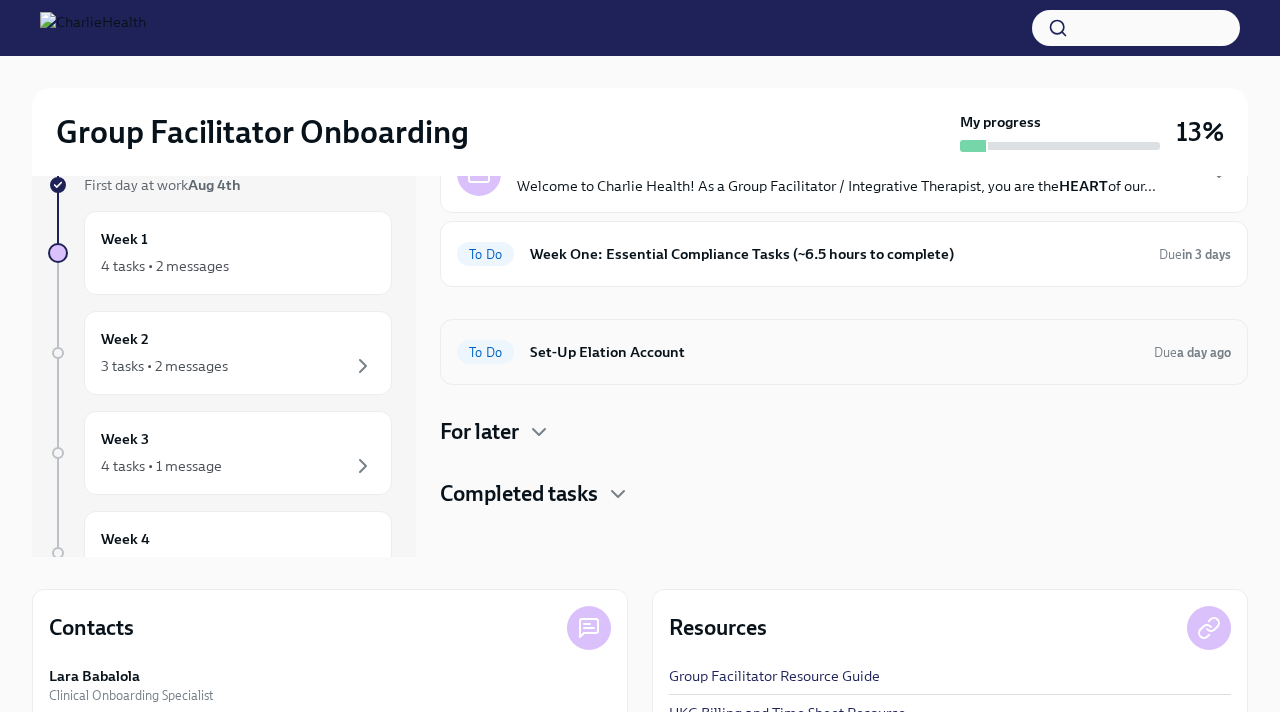 click on "Set-Up Elation Account" at bounding box center (834, 352) 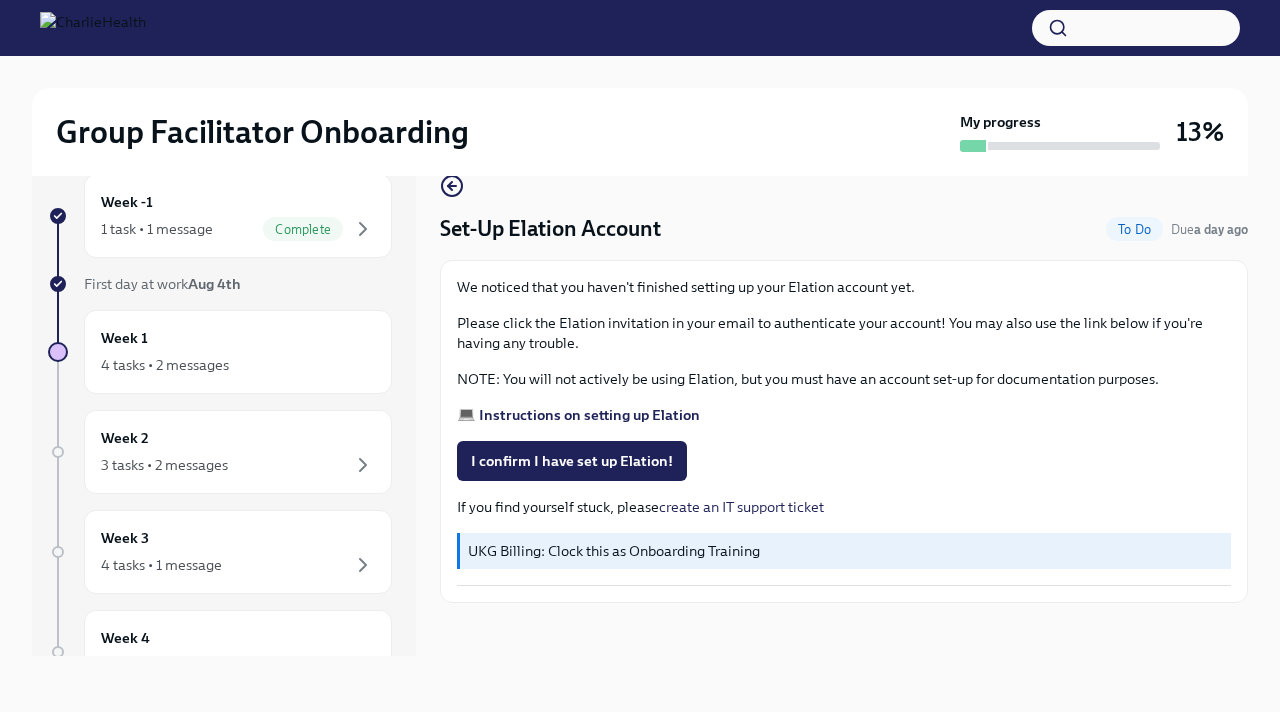 scroll, scrollTop: 34, scrollLeft: 0, axis: vertical 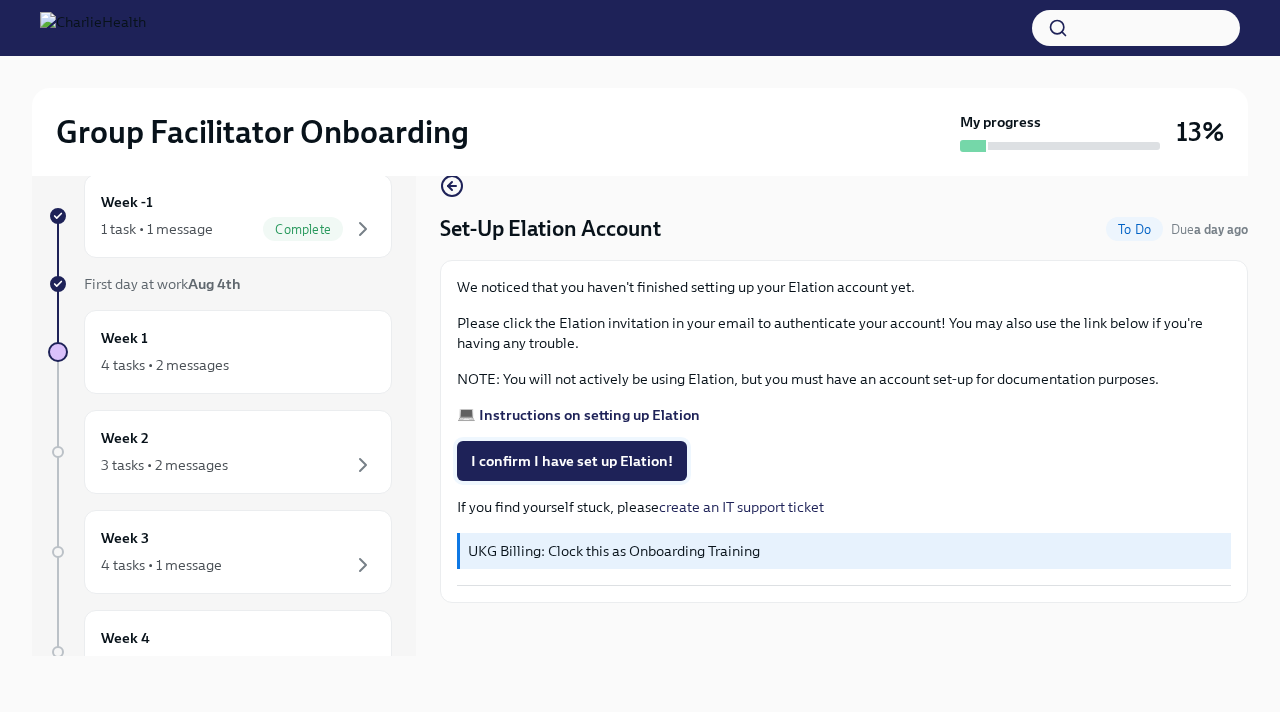 click on "I confirm I have set up Elation!" at bounding box center [572, 461] 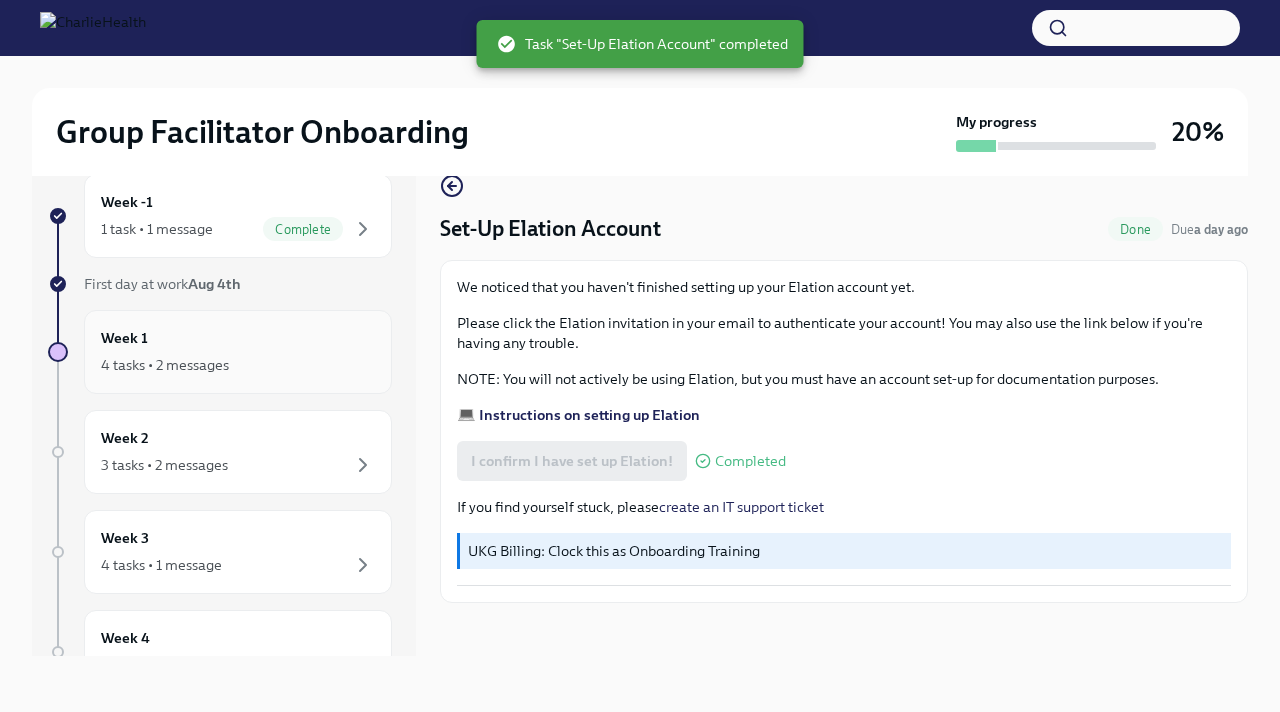 click on "Week 1 4 tasks • 2 messages" at bounding box center [238, 352] 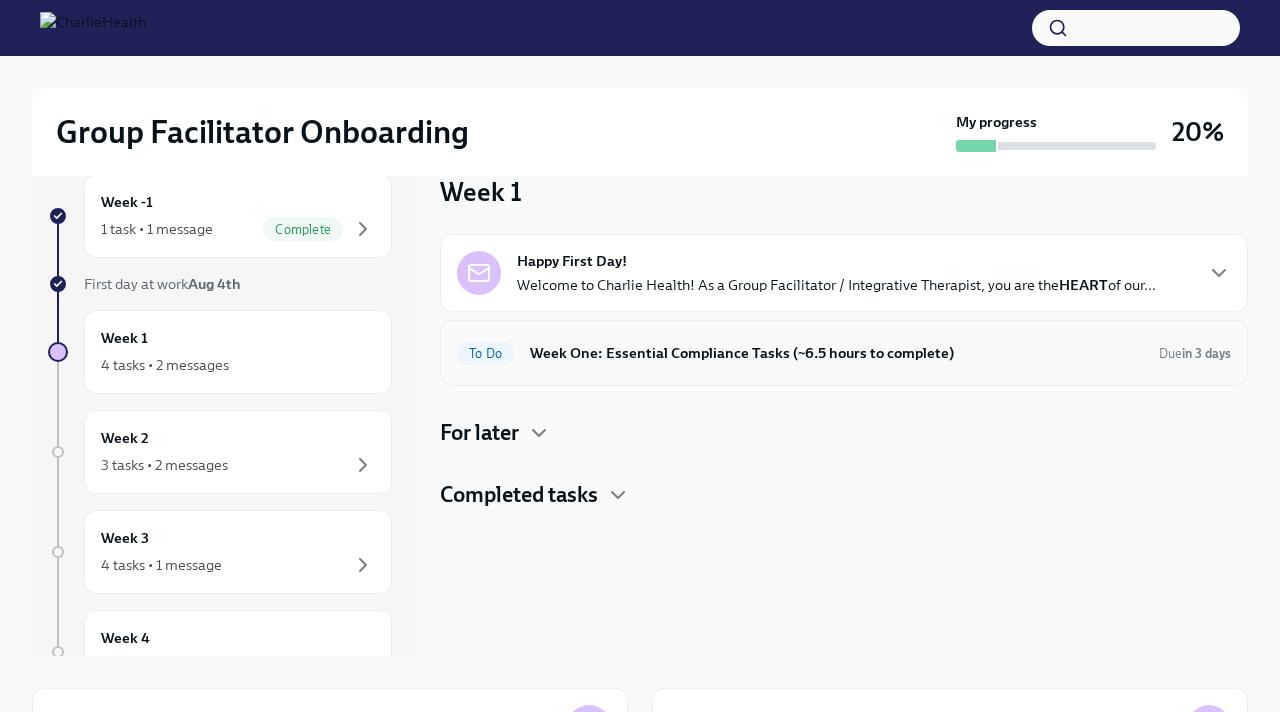 click on "Week One: Essential Compliance Tasks (~6.5 hours to complete)" at bounding box center [836, 353] 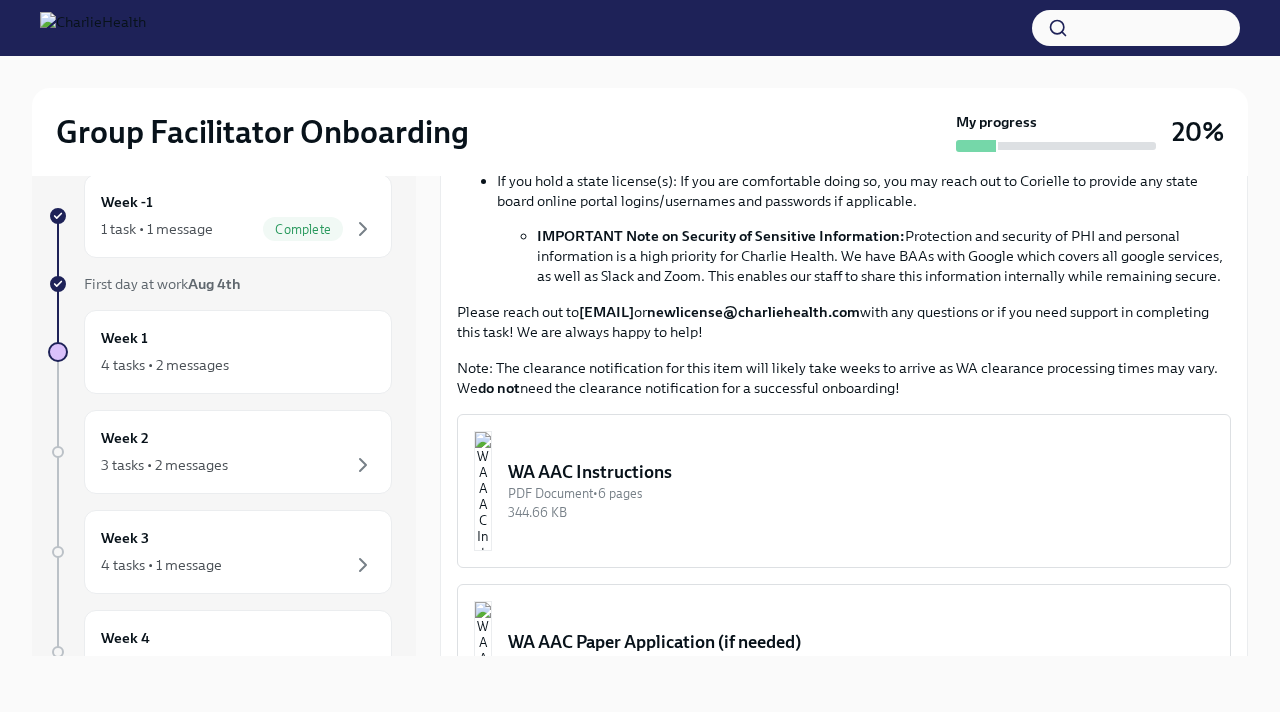 scroll, scrollTop: 1315, scrollLeft: 0, axis: vertical 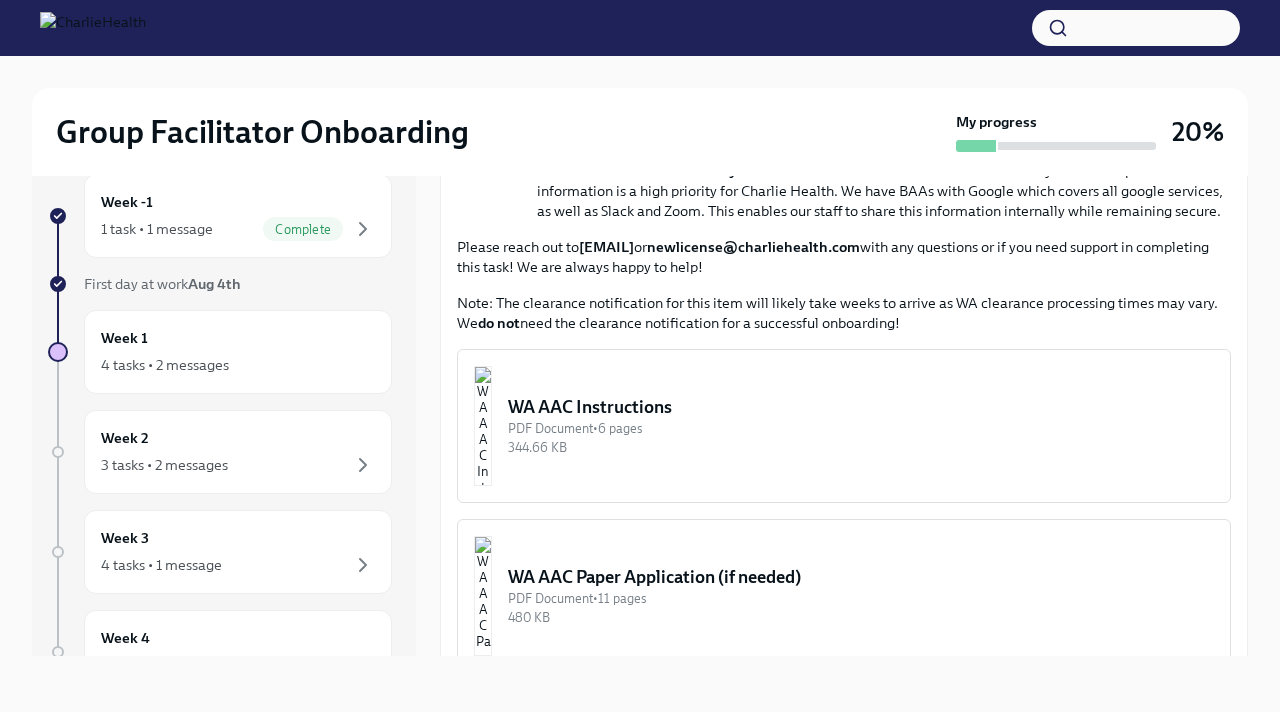 click on "PDF Document  •  6 pages" at bounding box center (861, 428) 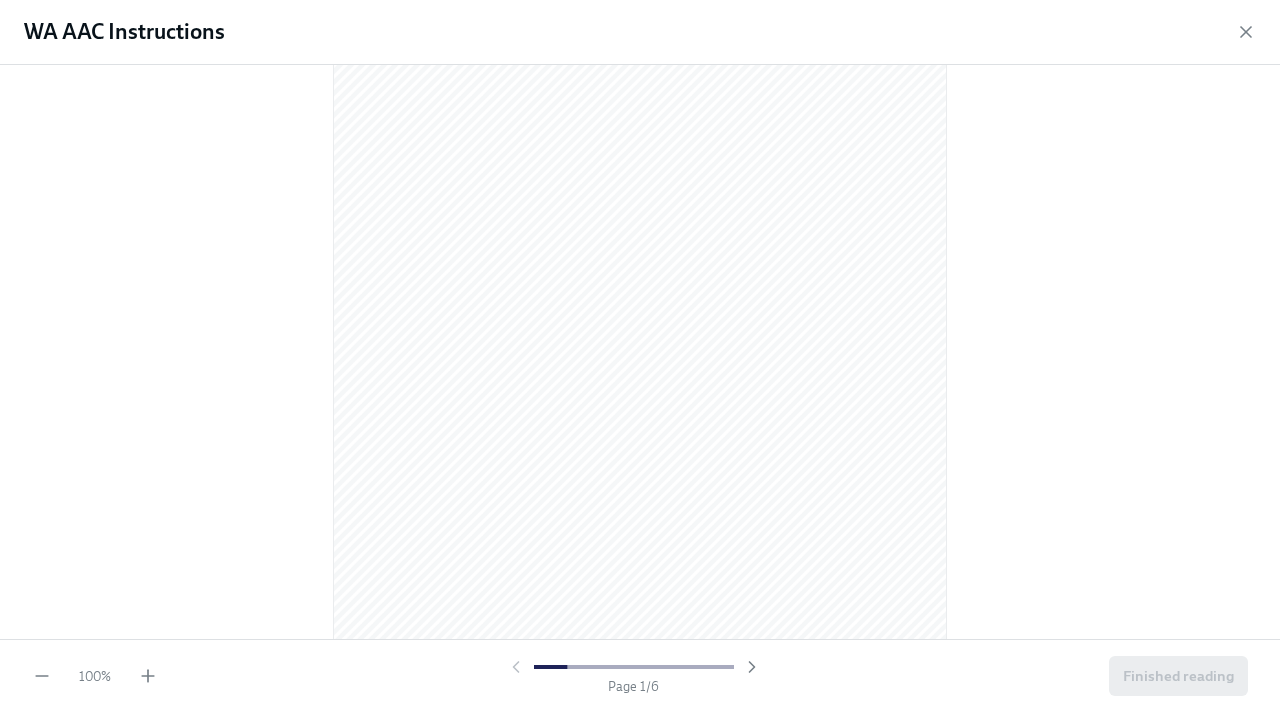 scroll, scrollTop: 0, scrollLeft: 0, axis: both 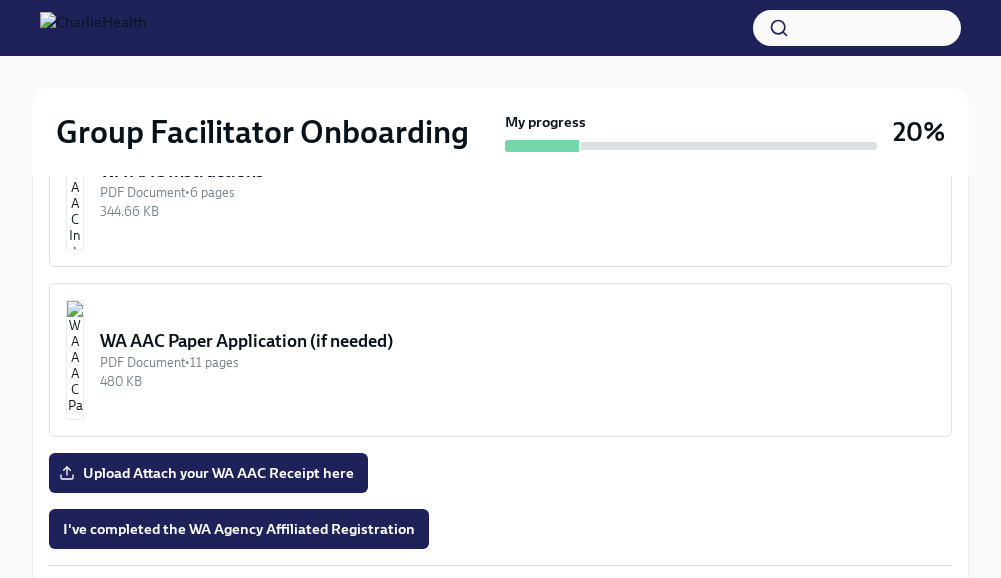 click at bounding box center [75, 190] 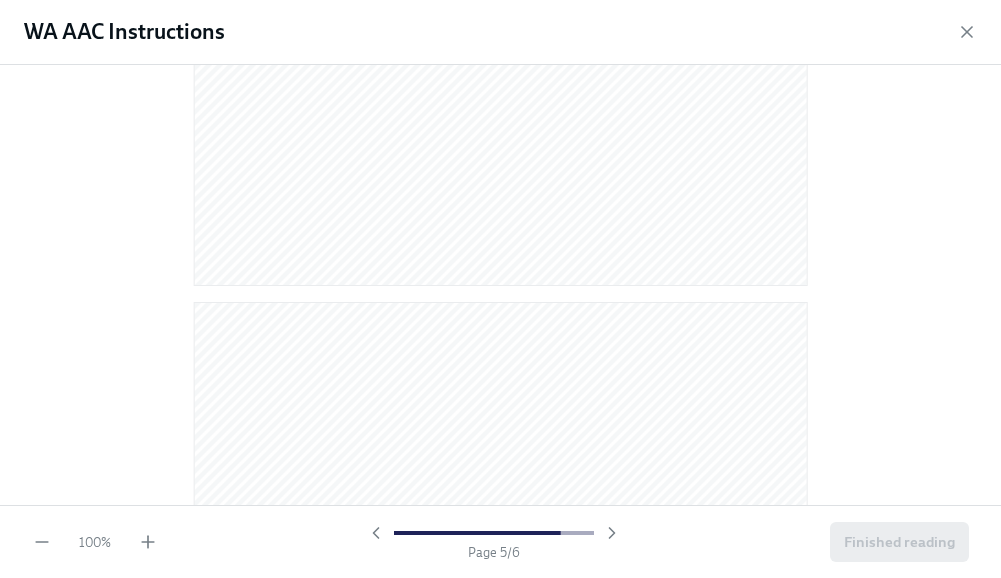 scroll, scrollTop: 3850, scrollLeft: 0, axis: vertical 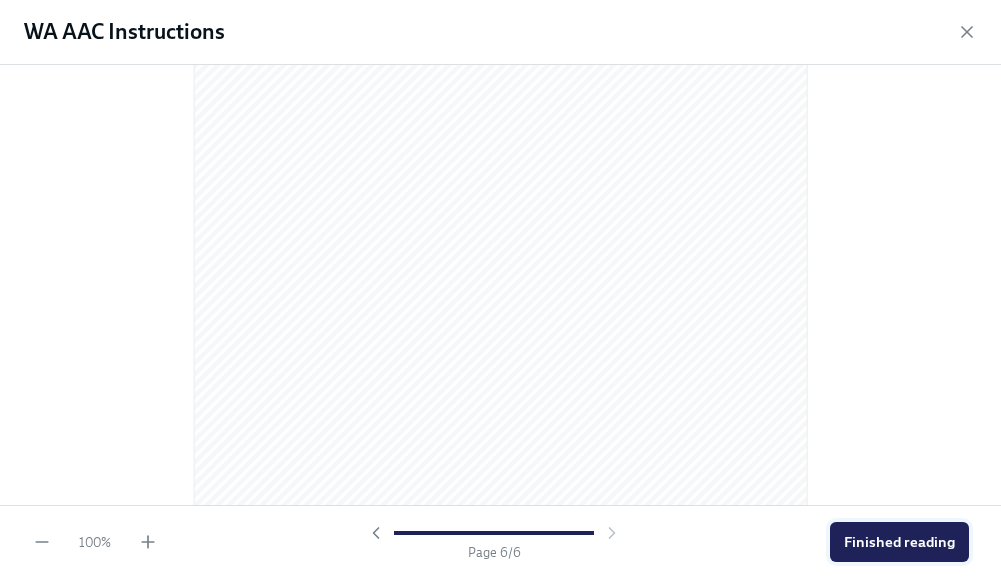 click on "Finished reading" at bounding box center [899, 542] 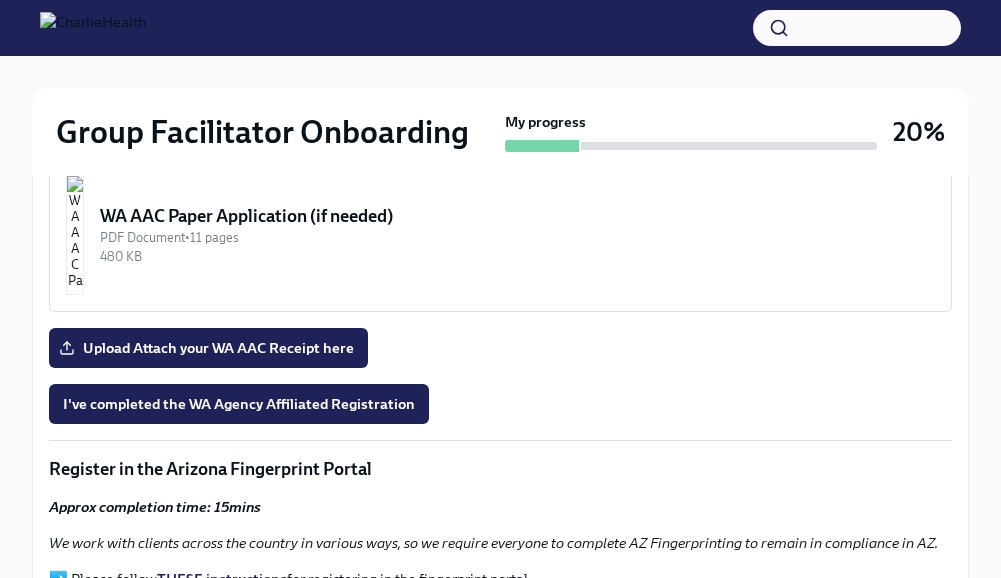 scroll, scrollTop: 1890, scrollLeft: 0, axis: vertical 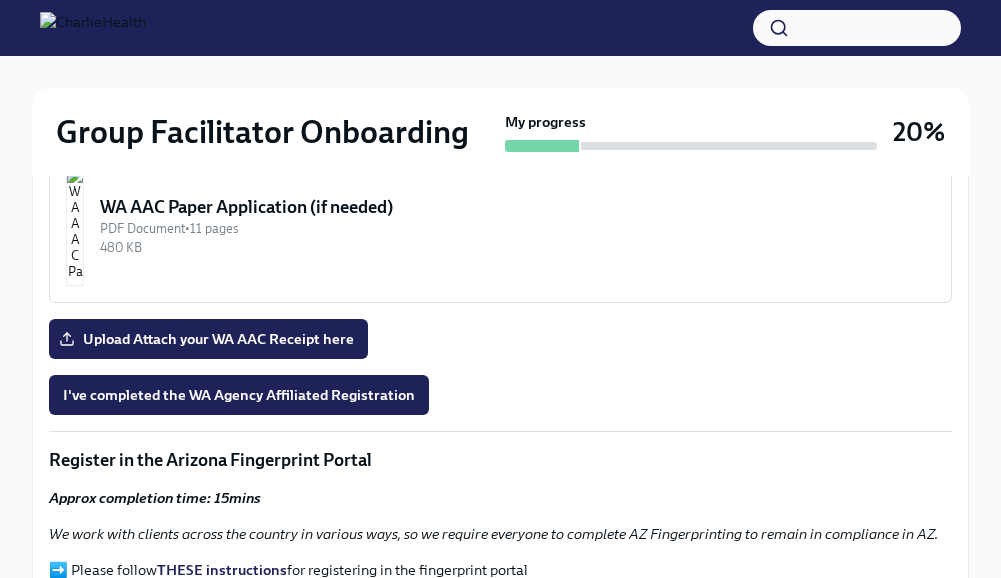 click at bounding box center [75, 226] 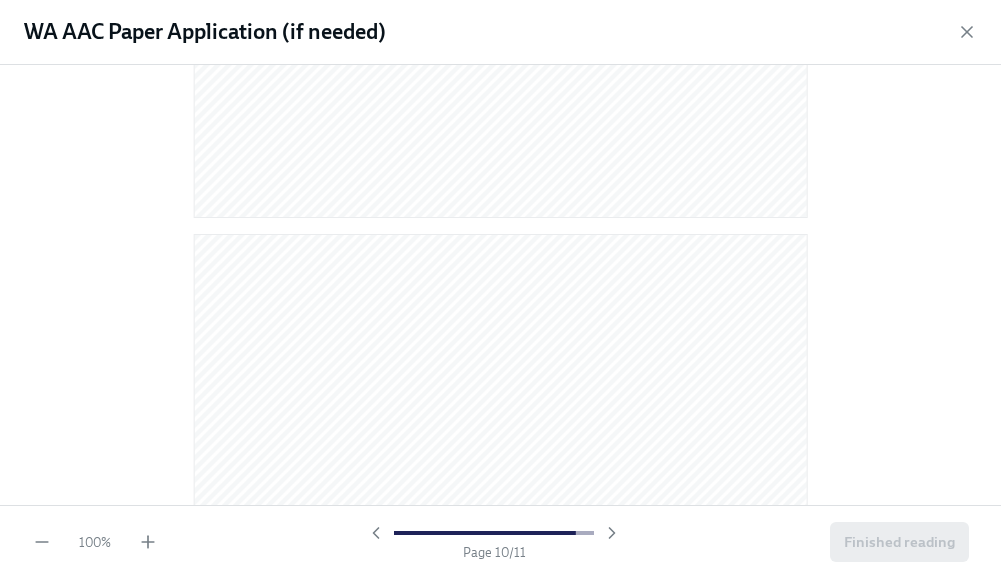 scroll, scrollTop: 7854, scrollLeft: 0, axis: vertical 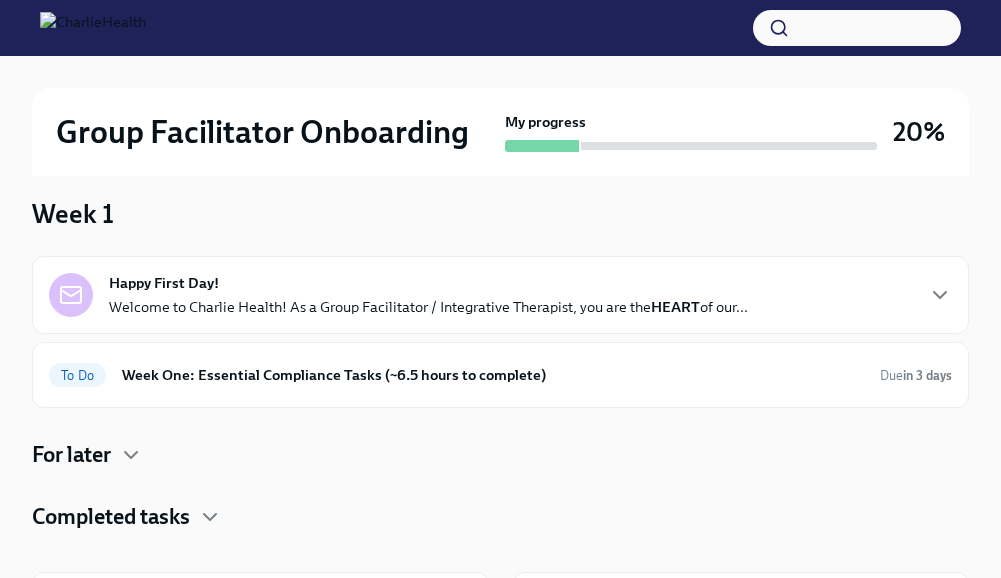 click on "Welcome to Charlie Health! As a Group Facilitator / Integrative Therapist, you are the  HEART  of our..." at bounding box center (428, 307) 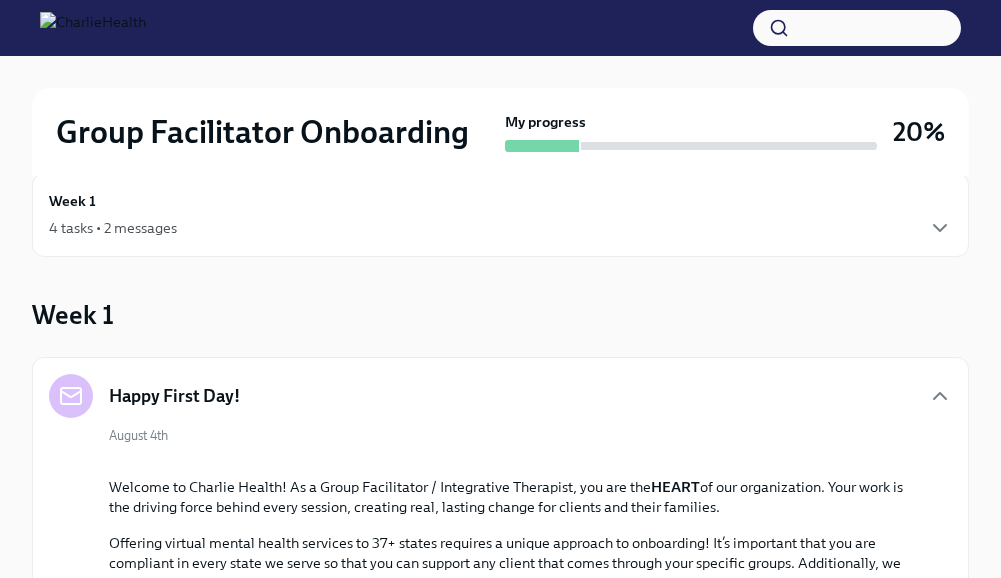 scroll, scrollTop: 0, scrollLeft: 0, axis: both 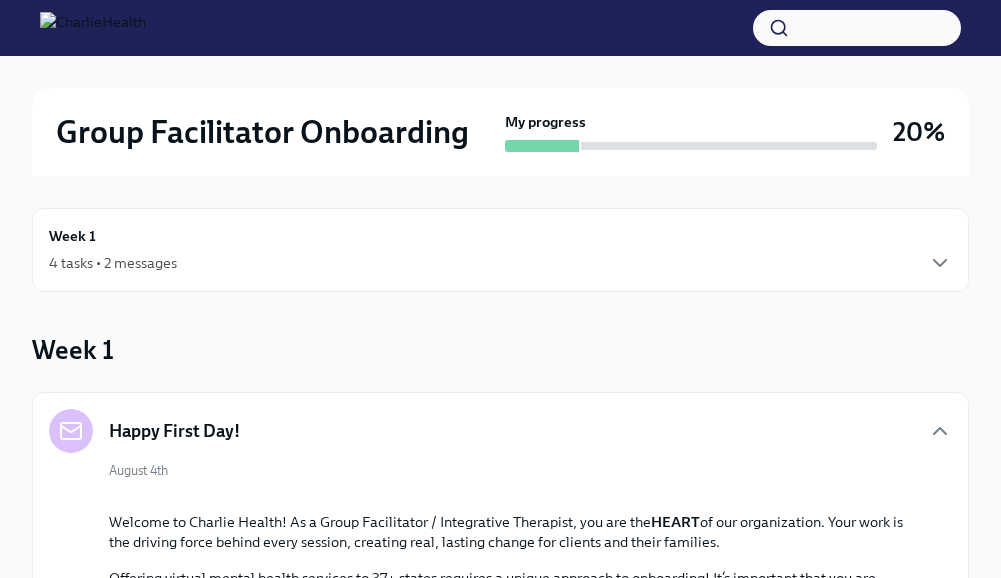 click on "Week 1 4 tasks • 2 messages" at bounding box center (500, 250) 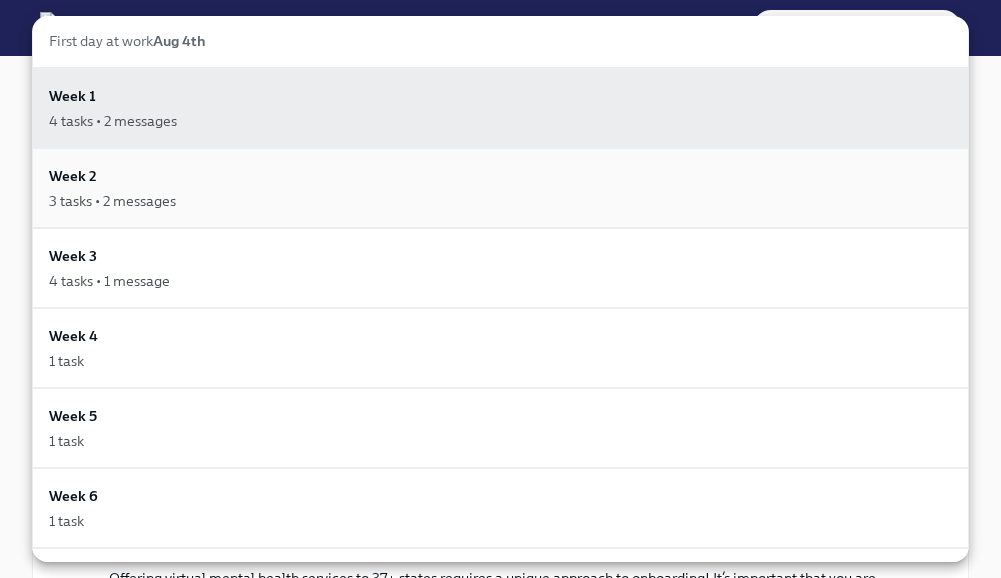 scroll, scrollTop: 126, scrollLeft: 0, axis: vertical 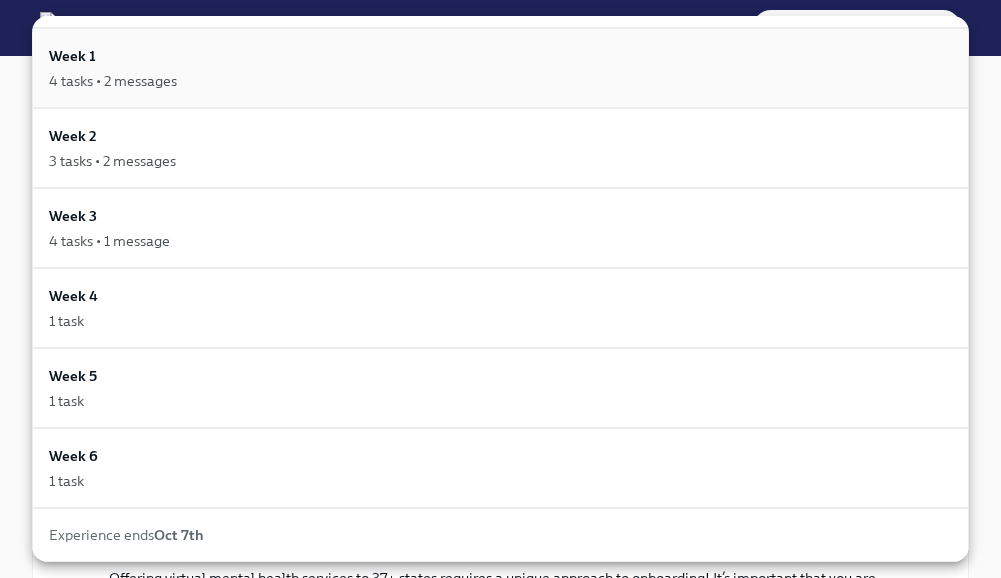 click on "Week 1 4 tasks • 2 messages" at bounding box center [500, 68] 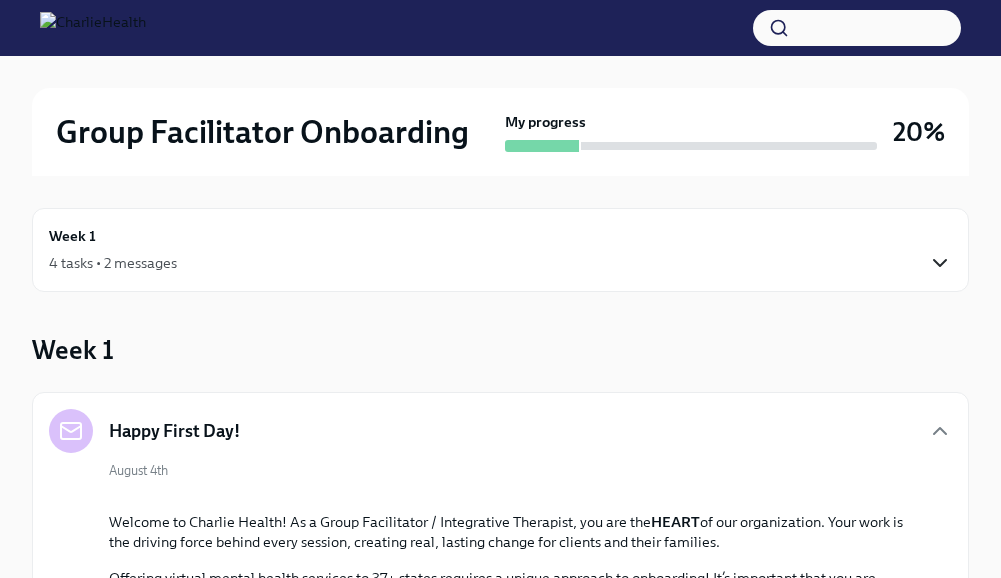 click 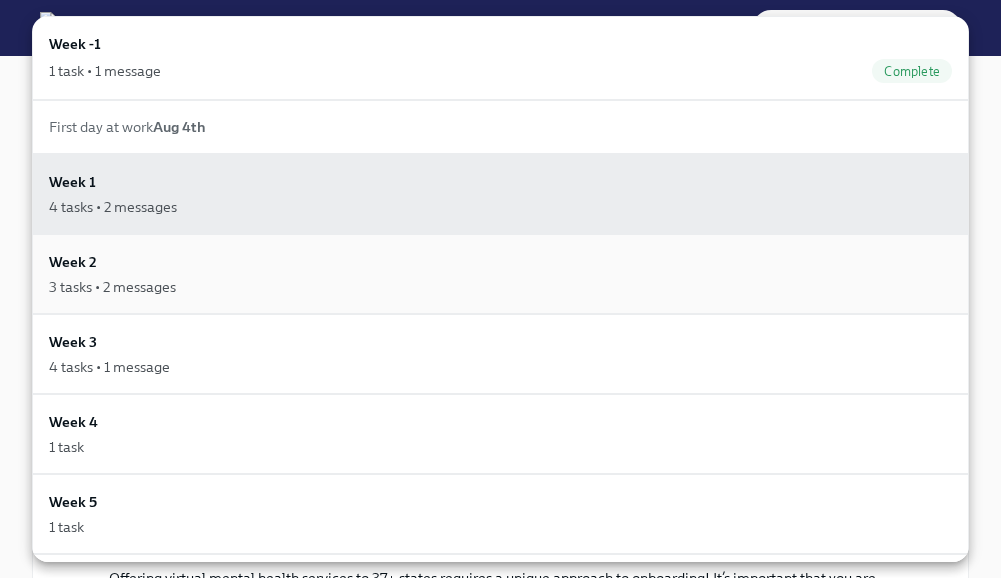 click on "Week 2 3 tasks • 2 messages" at bounding box center (500, 274) 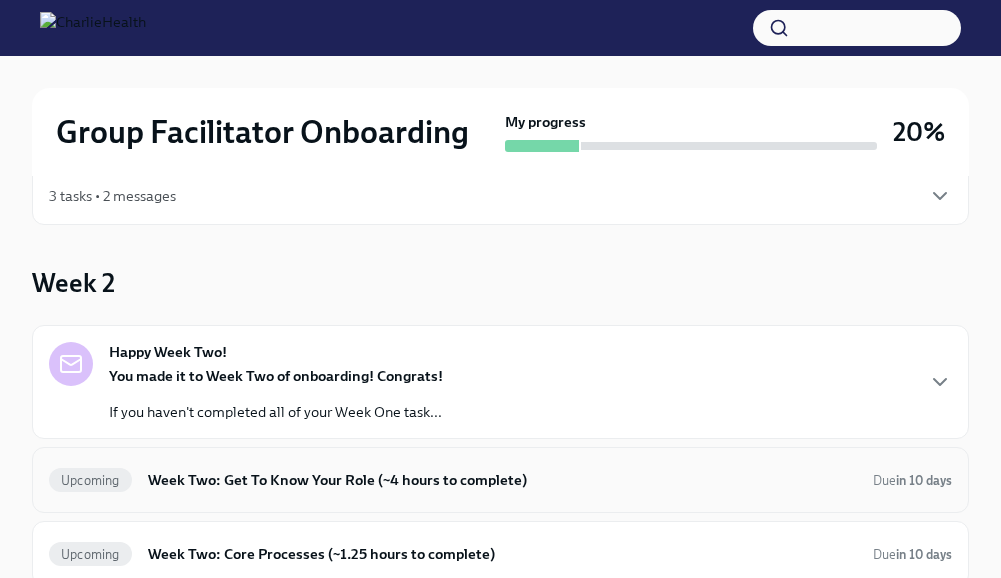 scroll, scrollTop: 0, scrollLeft: 0, axis: both 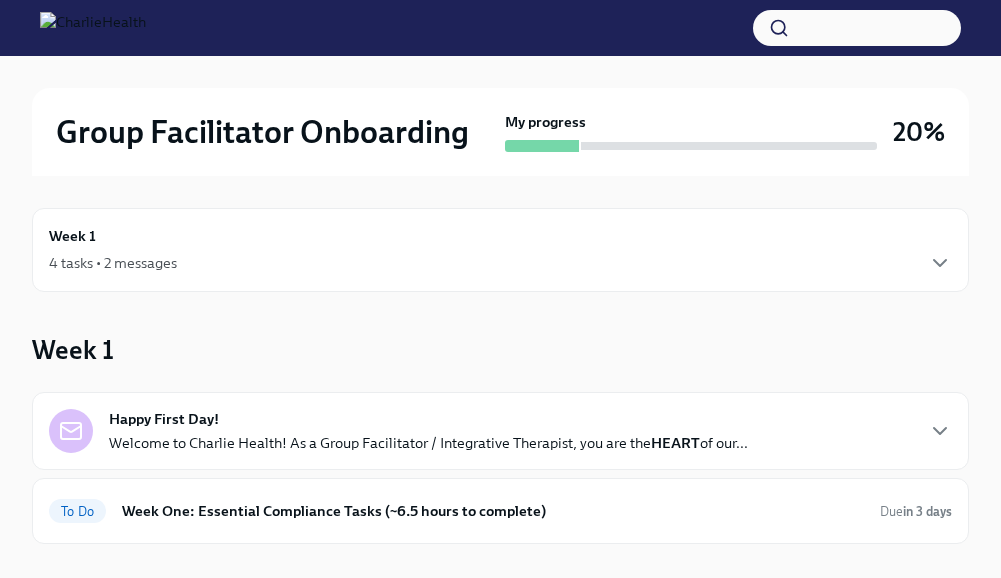 click on "Happy First Day! Welcome to Charlie Health! As a Group Facilitator / Integrative Therapist, you are the  HEART  of our..." at bounding box center [428, 431] 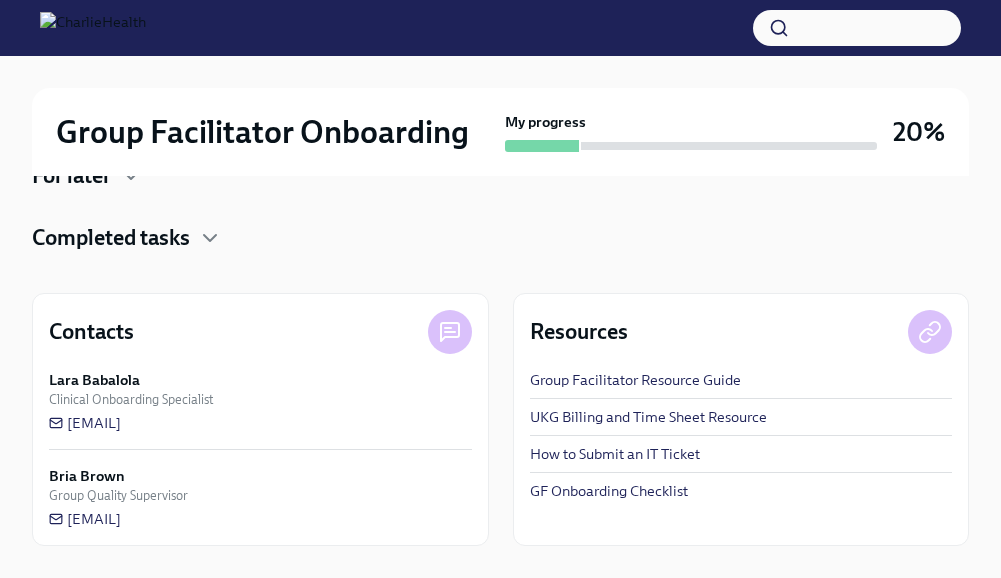 scroll, scrollTop: 897, scrollLeft: 0, axis: vertical 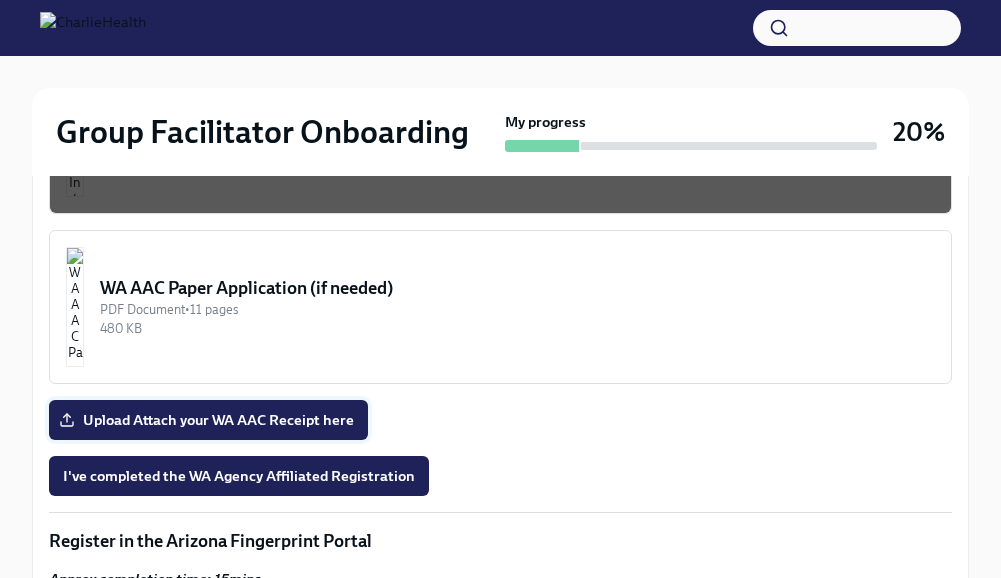 click on "Upload Attach your WA AAC Receipt here" at bounding box center [208, 420] 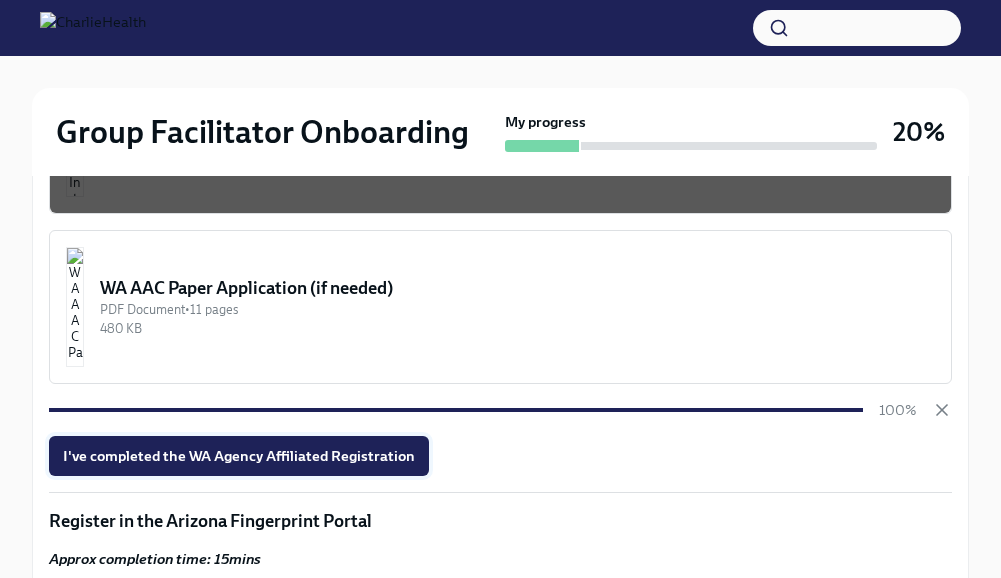 click on "I've completed the WA Agency Affiliated Registration" at bounding box center (239, 456) 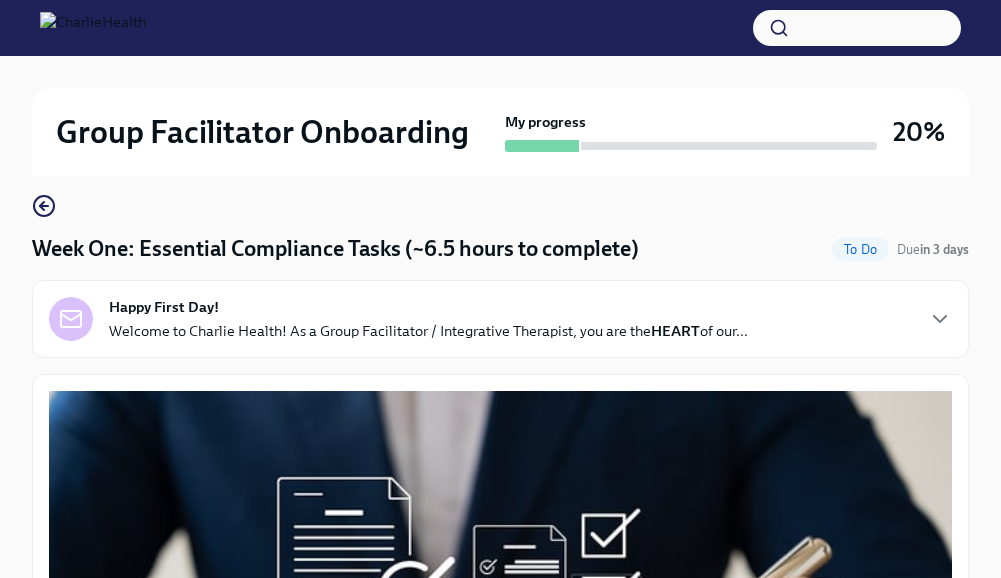 scroll, scrollTop: 0, scrollLeft: 0, axis: both 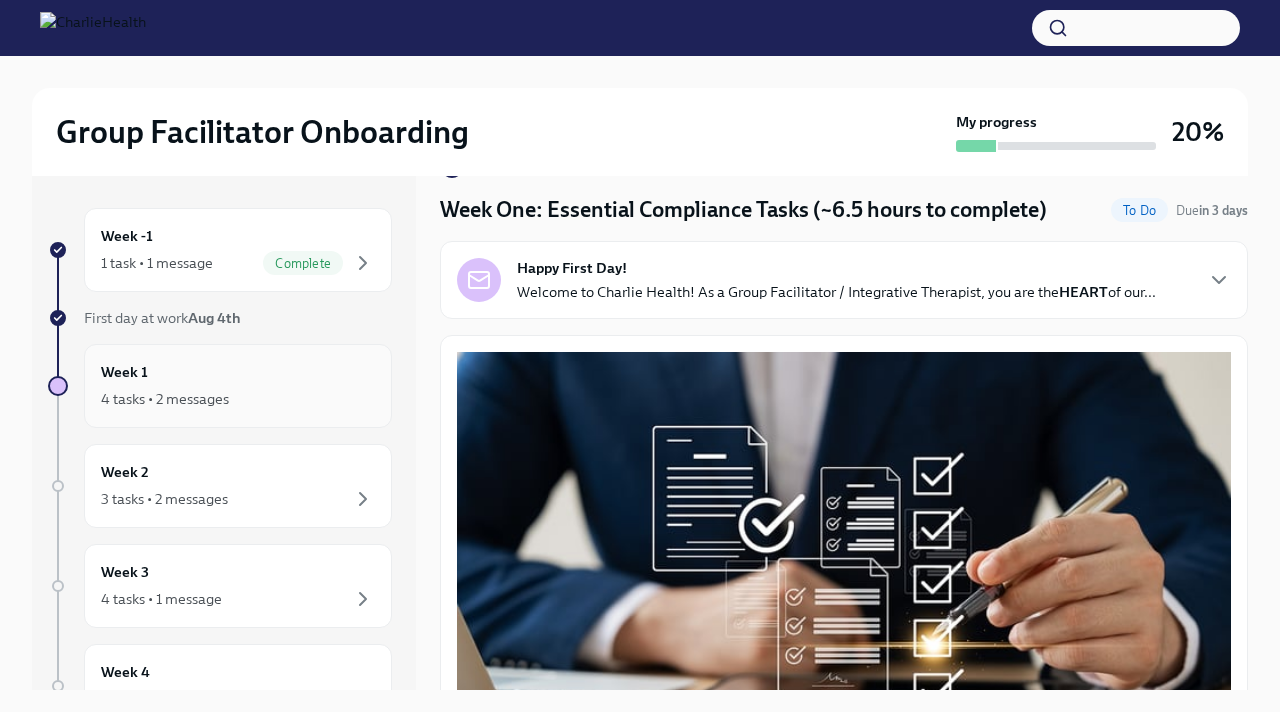click on "Week 1 4 tasks • 2 messages" at bounding box center [238, 386] 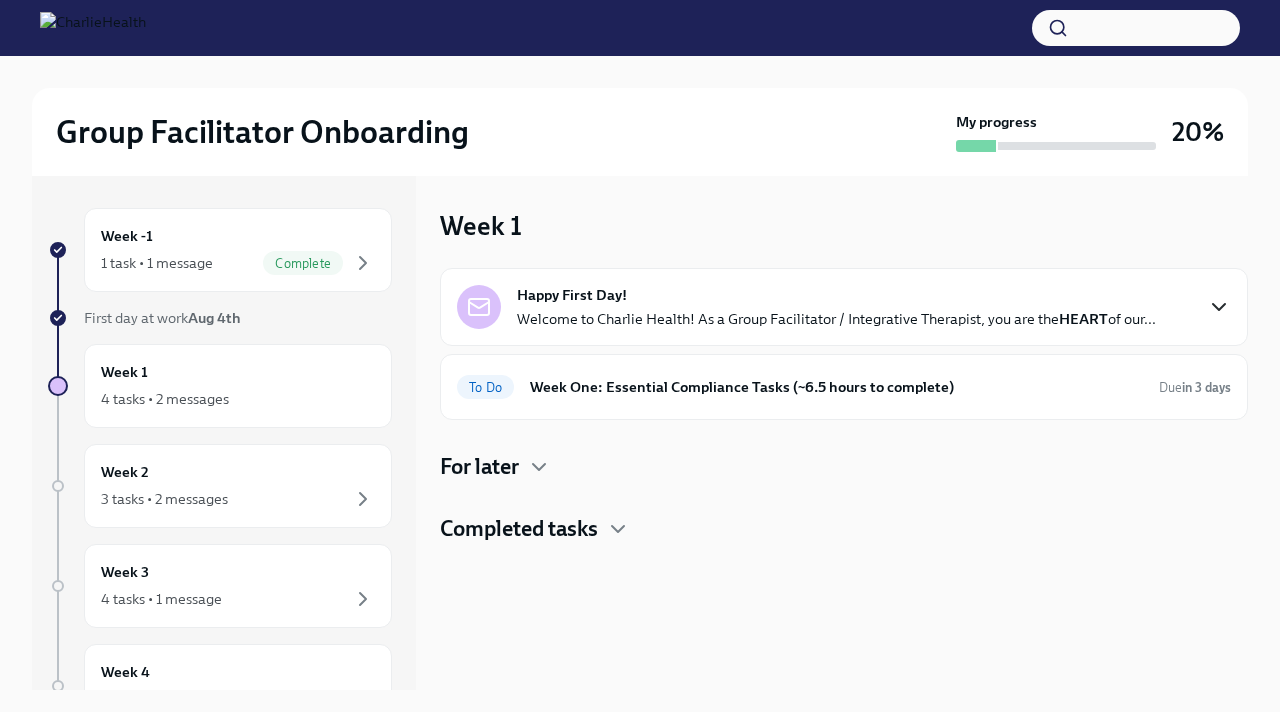 click 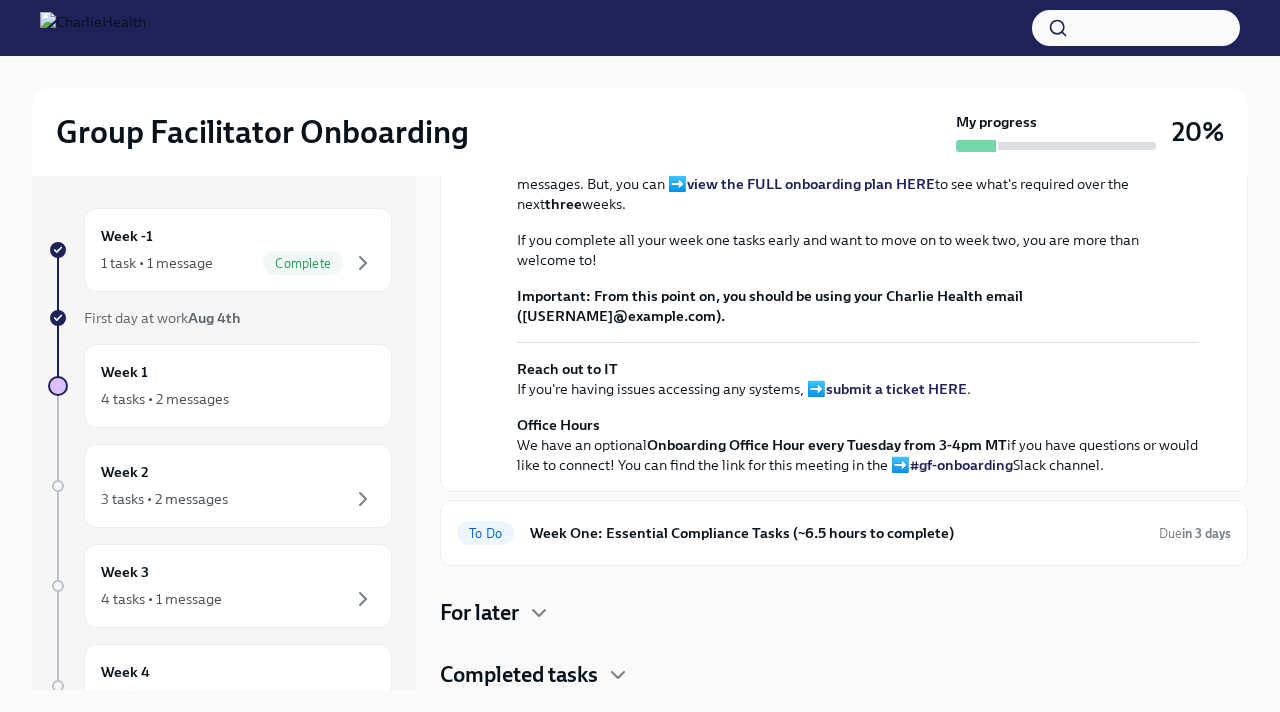 scroll, scrollTop: 693, scrollLeft: 0, axis: vertical 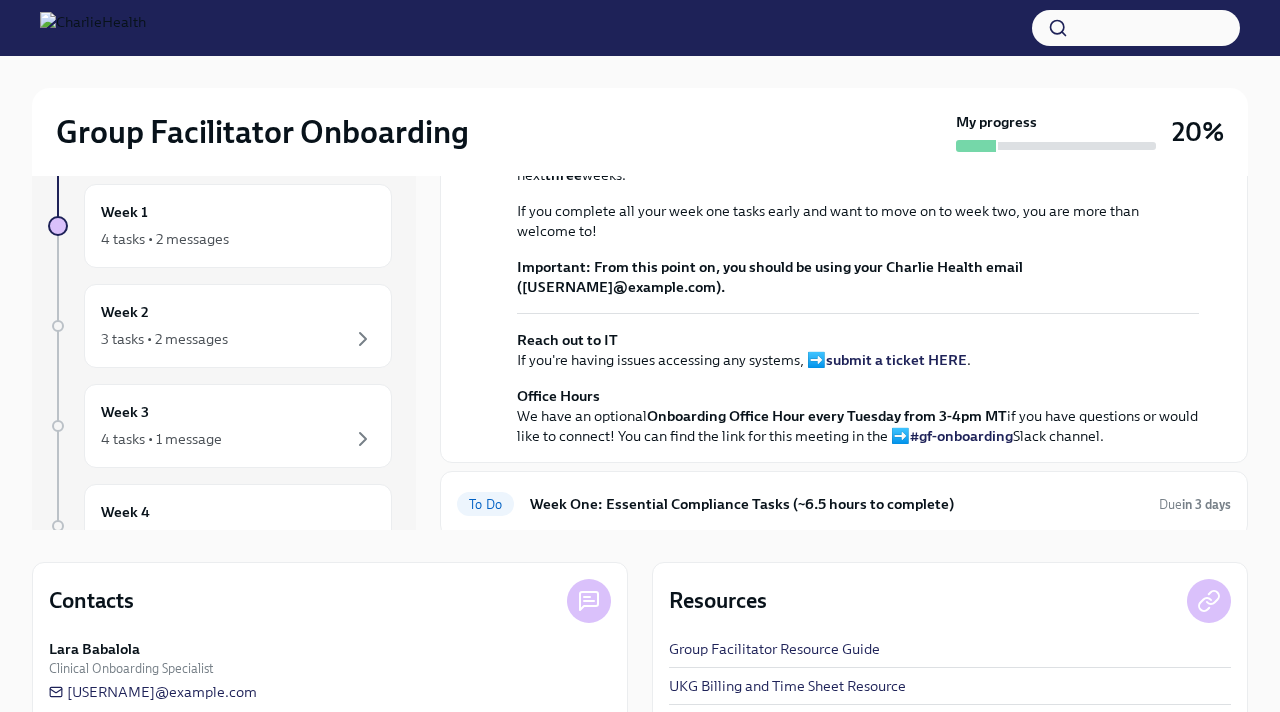 click on "view the FULL onboarding plan HERE" at bounding box center (811, 155) 